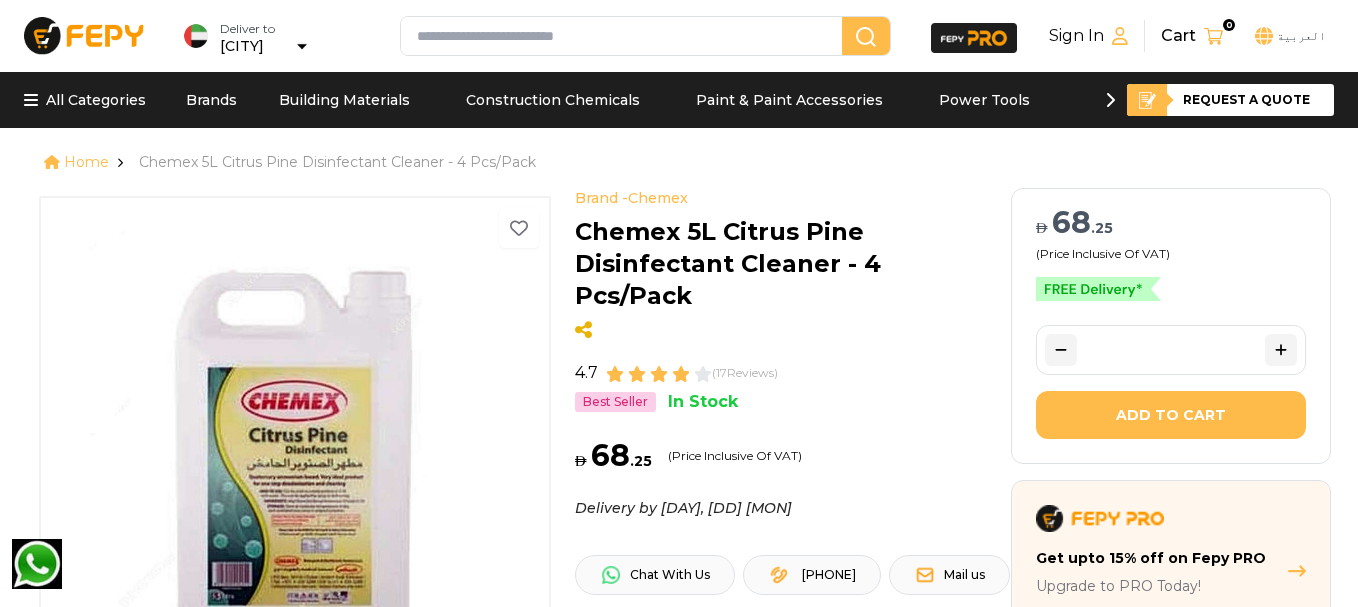 scroll, scrollTop: 630, scrollLeft: 0, axis: vertical 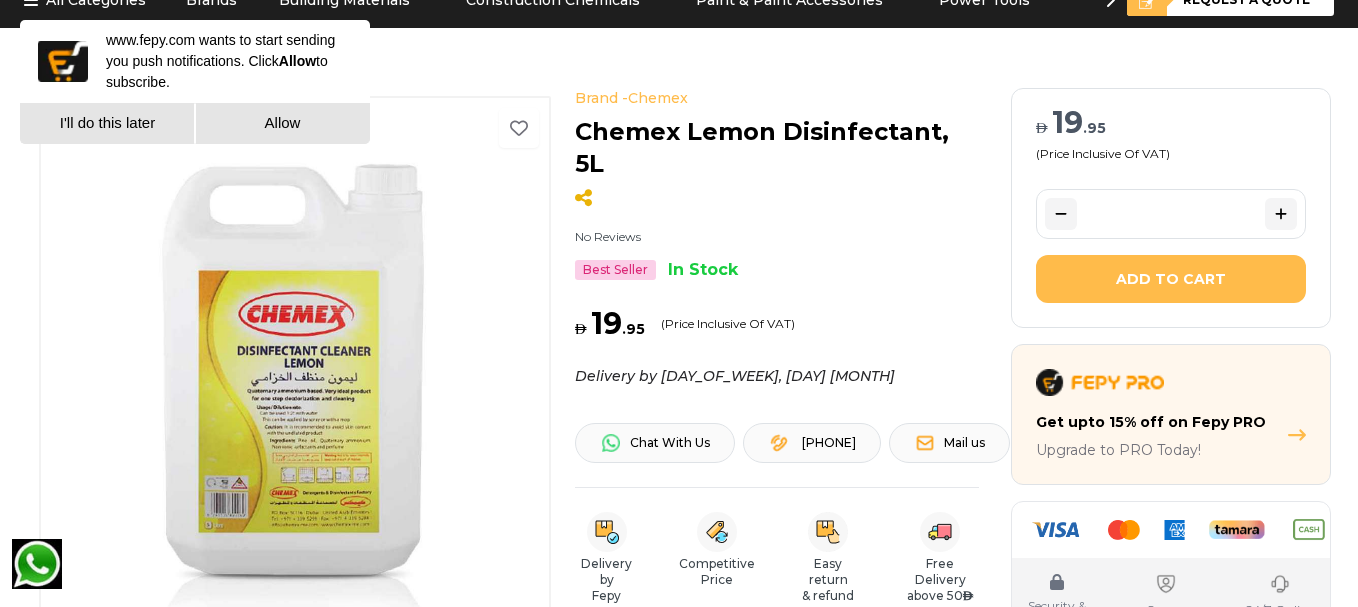 click at bounding box center (294, 355) 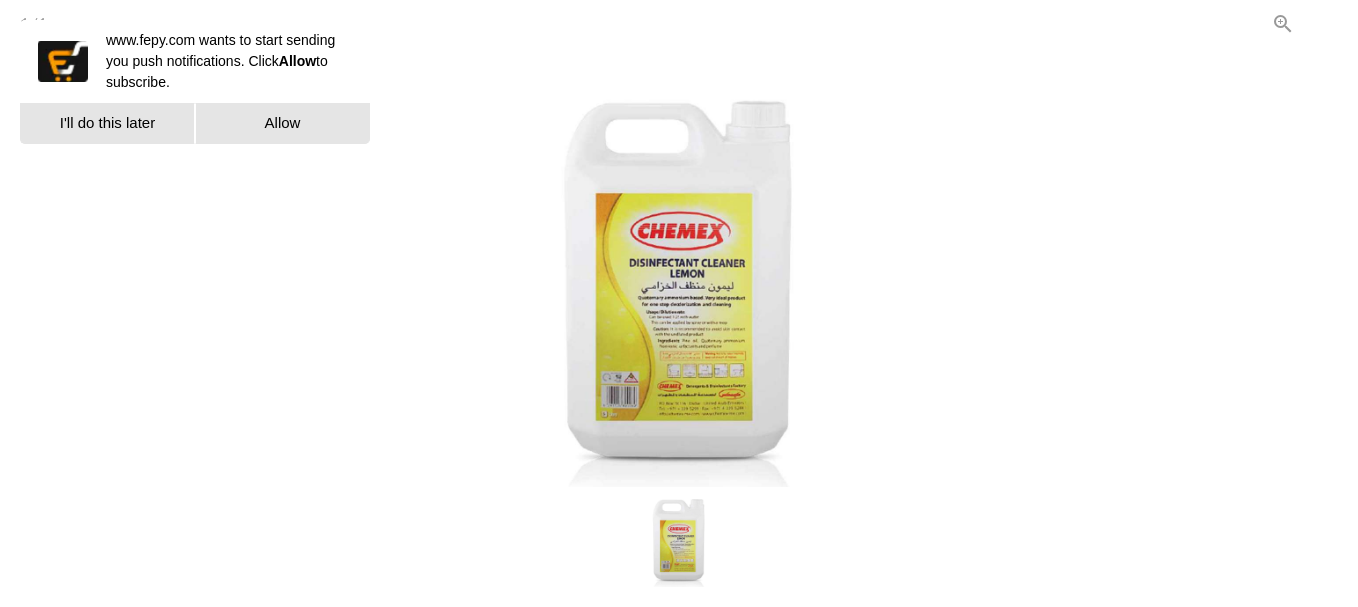 click at bounding box center [1333, 23] 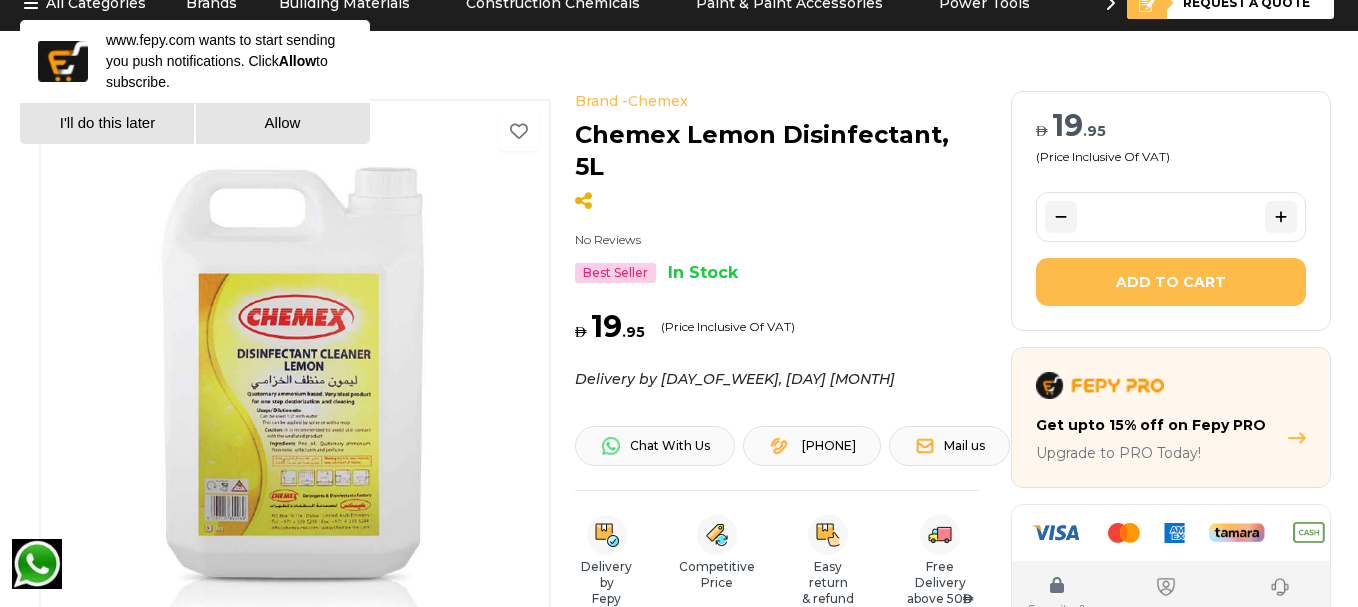 scroll, scrollTop: 0, scrollLeft: 0, axis: both 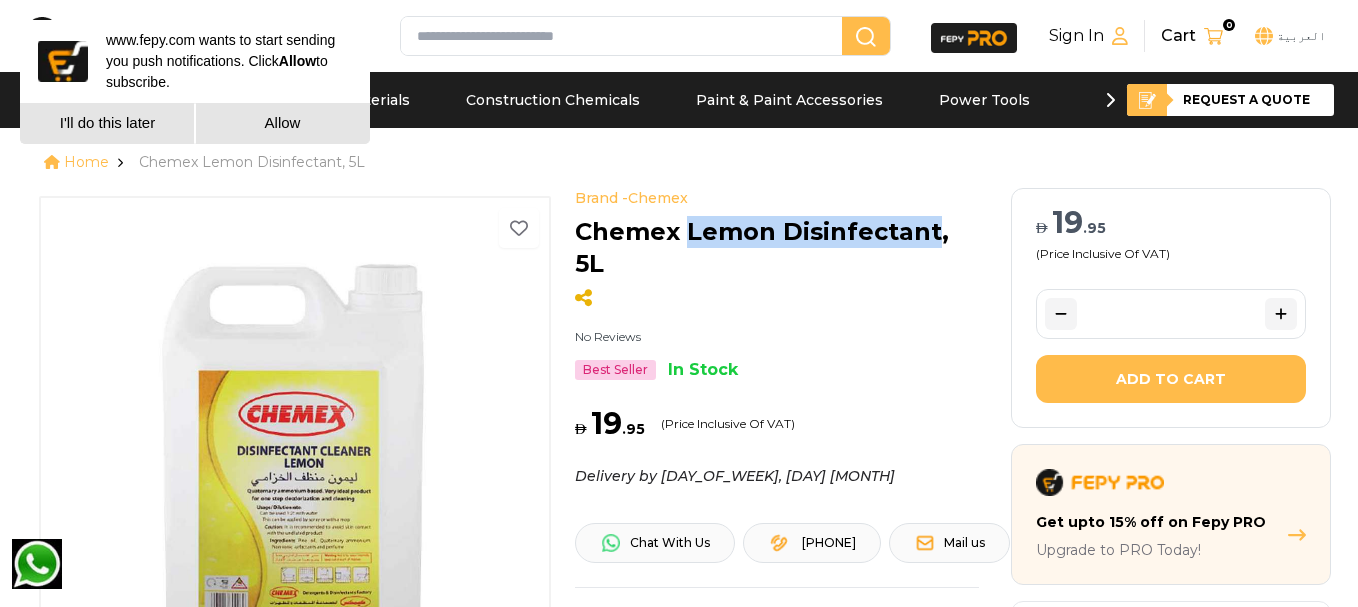 drag, startPoint x: 684, startPoint y: 232, endPoint x: 935, endPoint y: 232, distance: 251 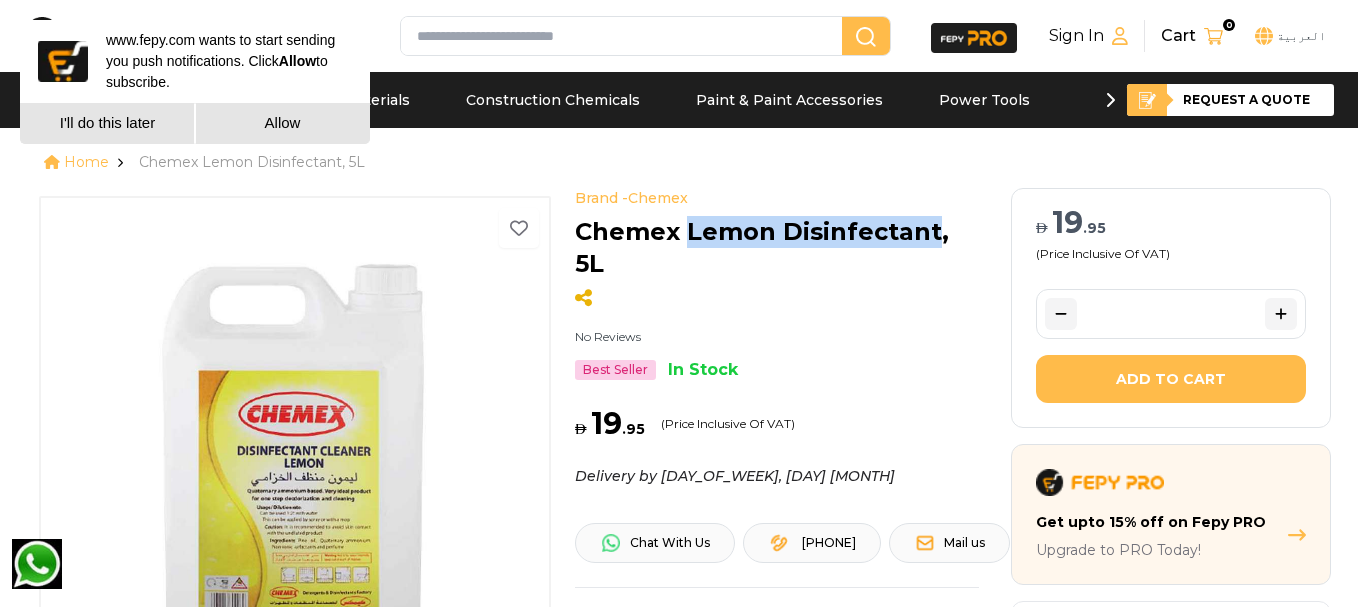 copy on "Lemon Disinfectant" 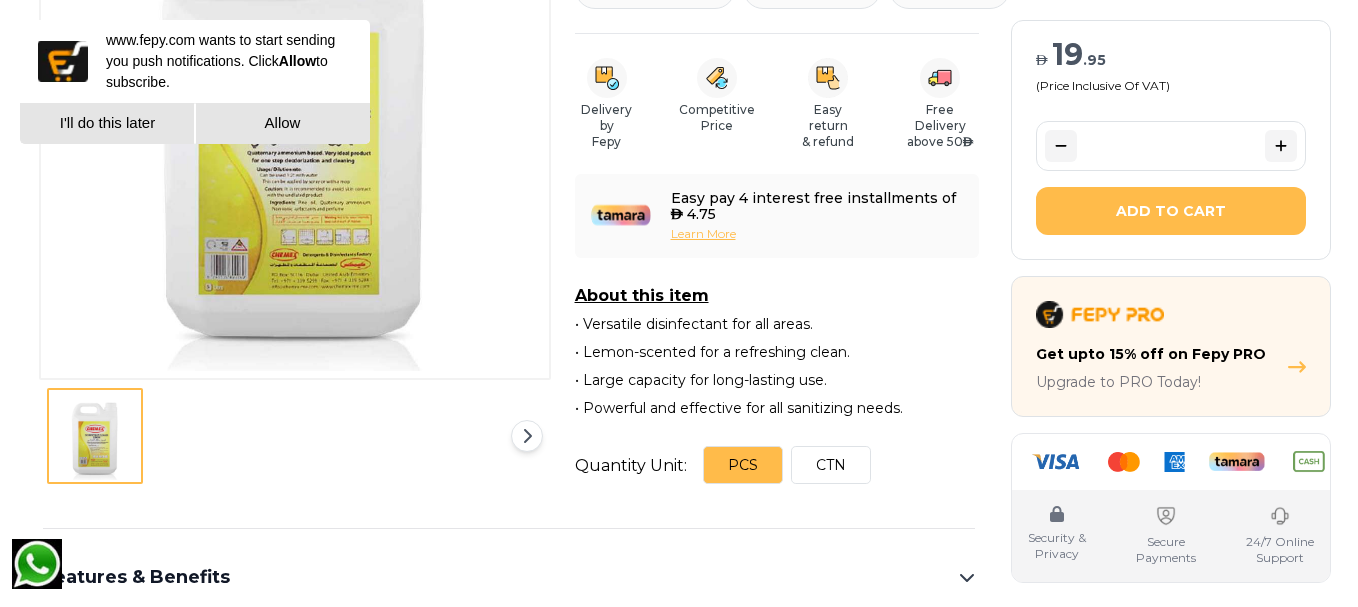 scroll, scrollTop: 600, scrollLeft: 0, axis: vertical 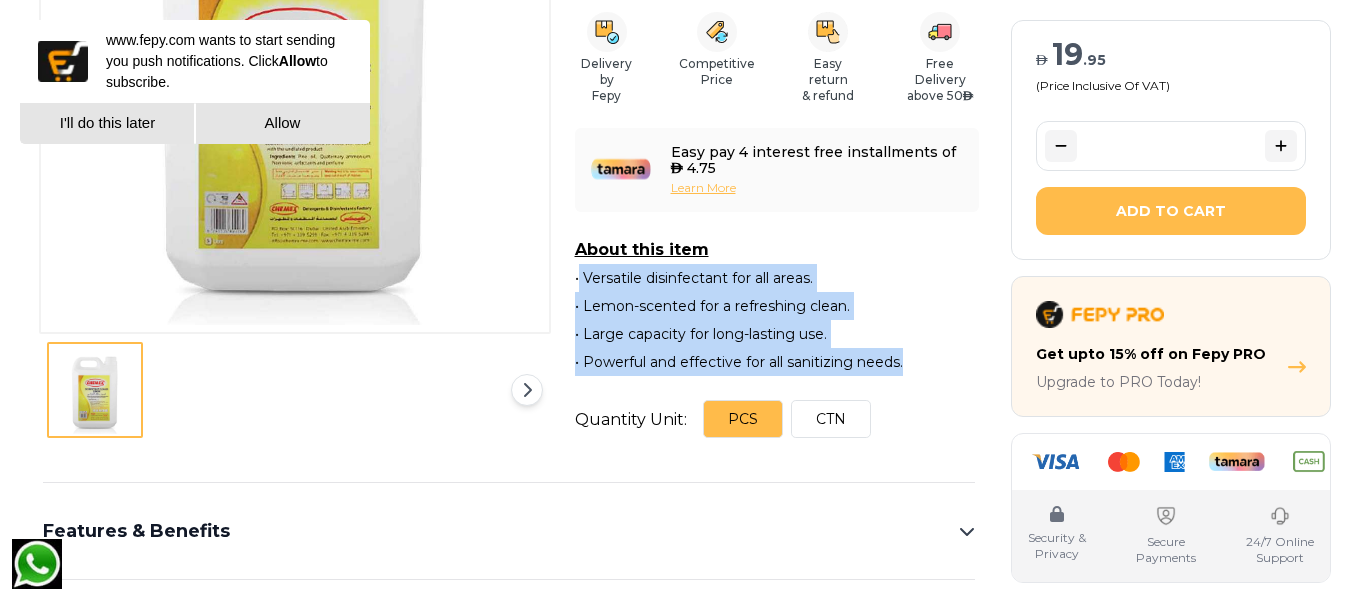 drag, startPoint x: 578, startPoint y: 245, endPoint x: 920, endPoint y: 340, distance: 354.94928 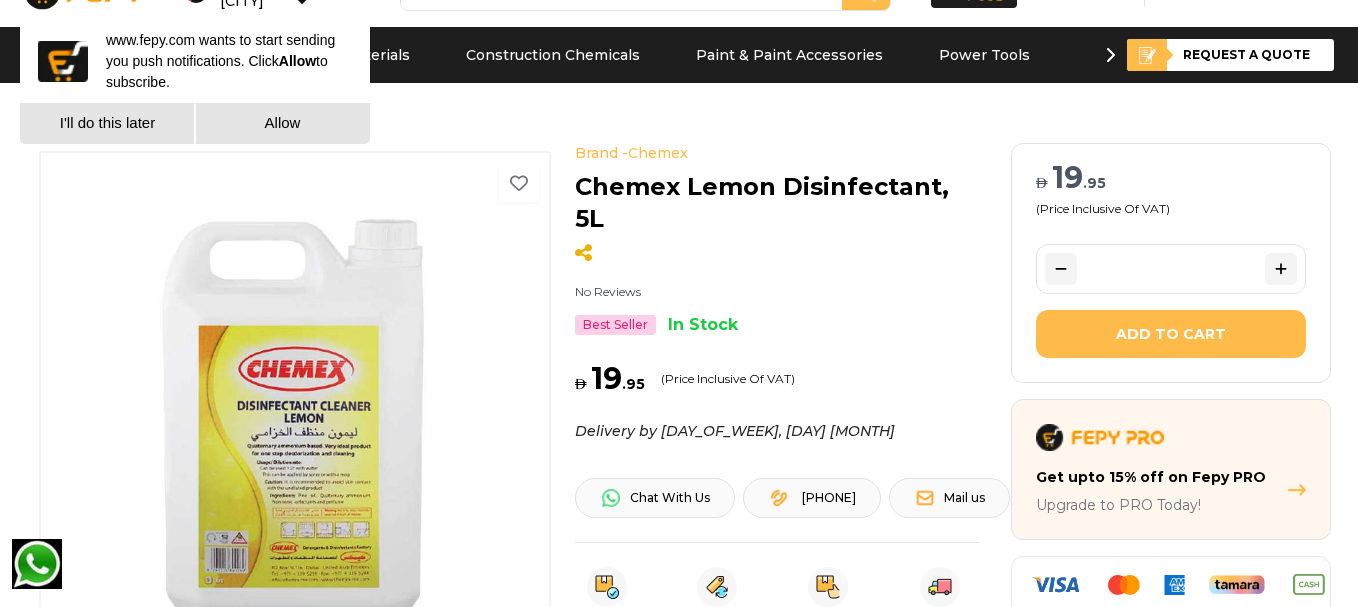 scroll, scrollTop: 0, scrollLeft: 0, axis: both 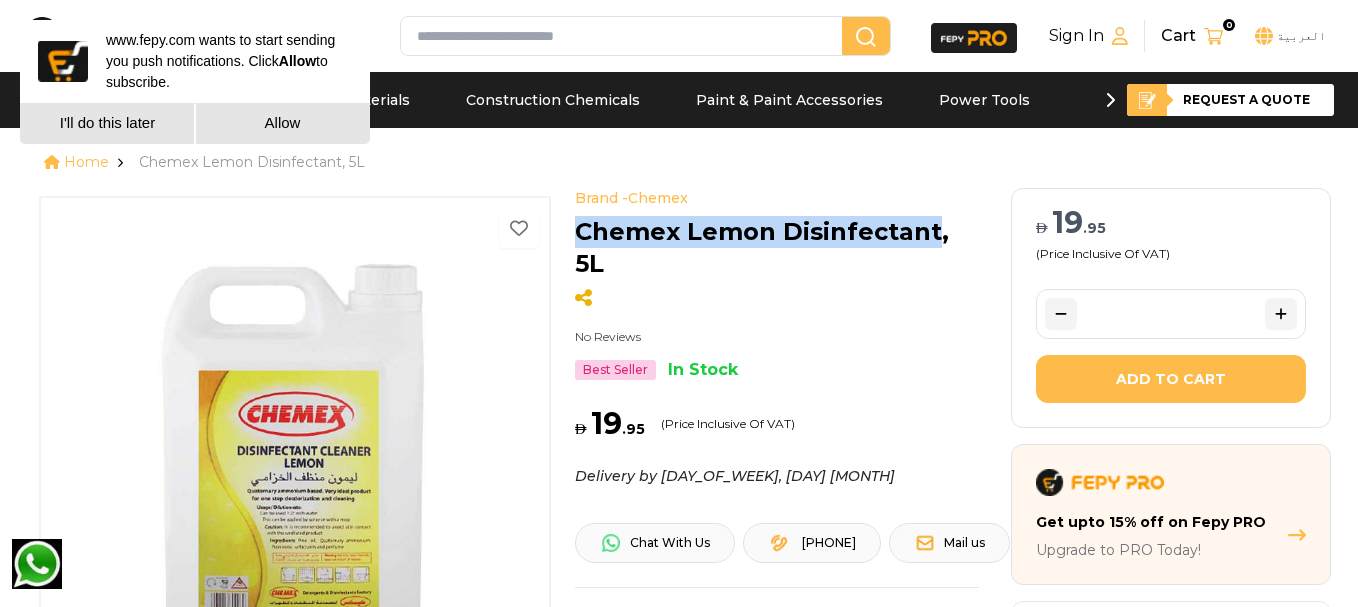drag, startPoint x: 580, startPoint y: 236, endPoint x: 928, endPoint y: 244, distance: 348.09195 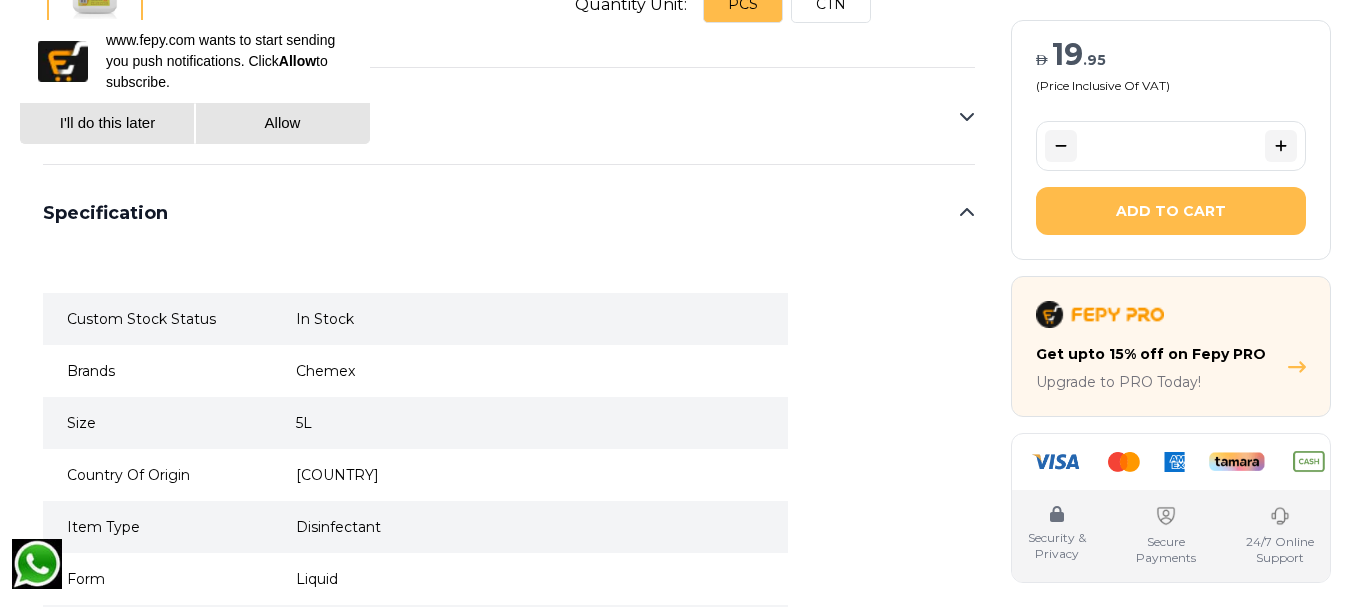 scroll, scrollTop: 1000, scrollLeft: 0, axis: vertical 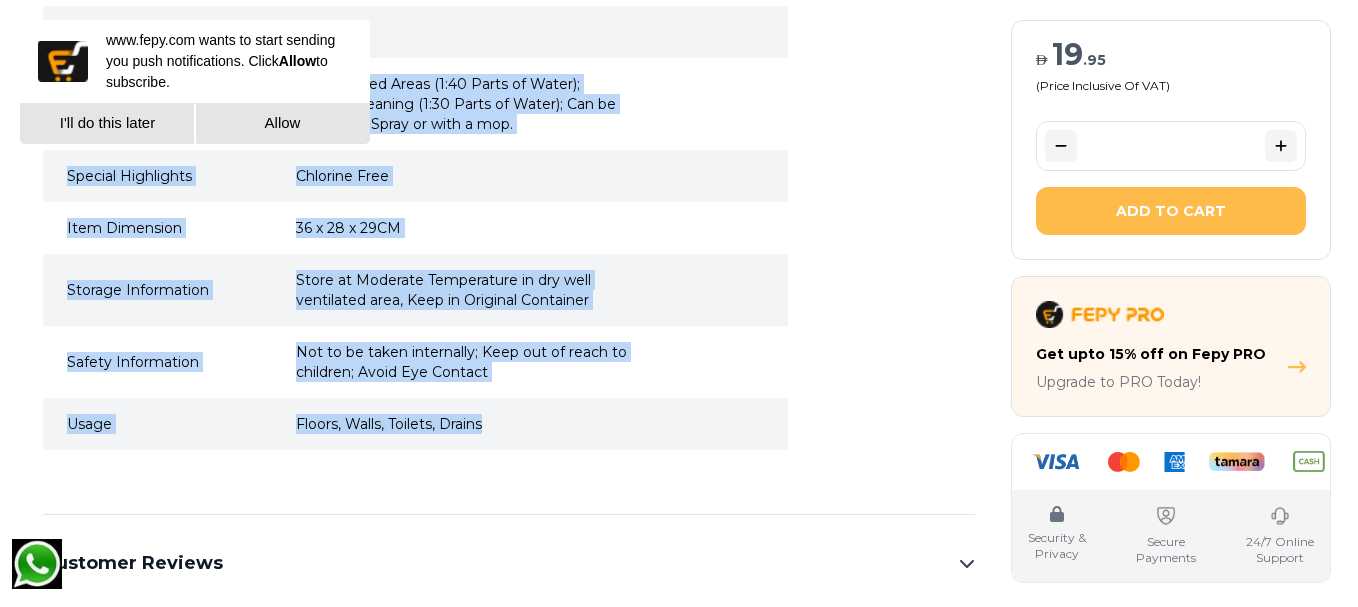 drag, startPoint x: 68, startPoint y: 405, endPoint x: 529, endPoint y: 397, distance: 461.0694 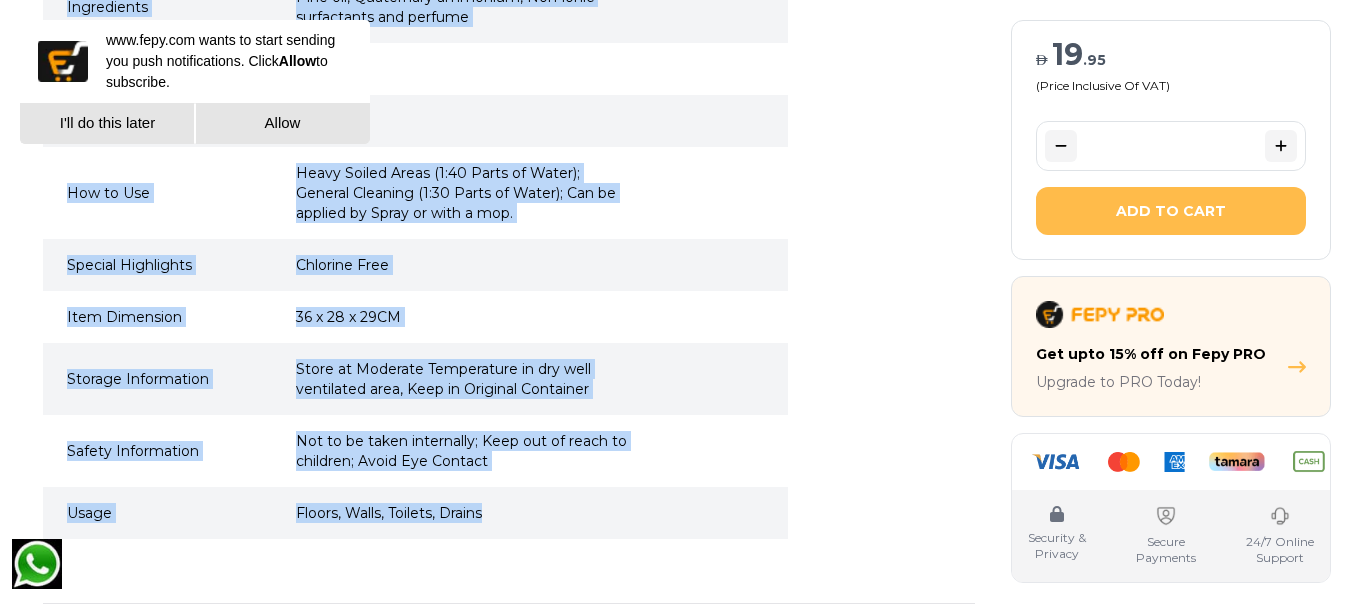 scroll, scrollTop: 1538, scrollLeft: 0, axis: vertical 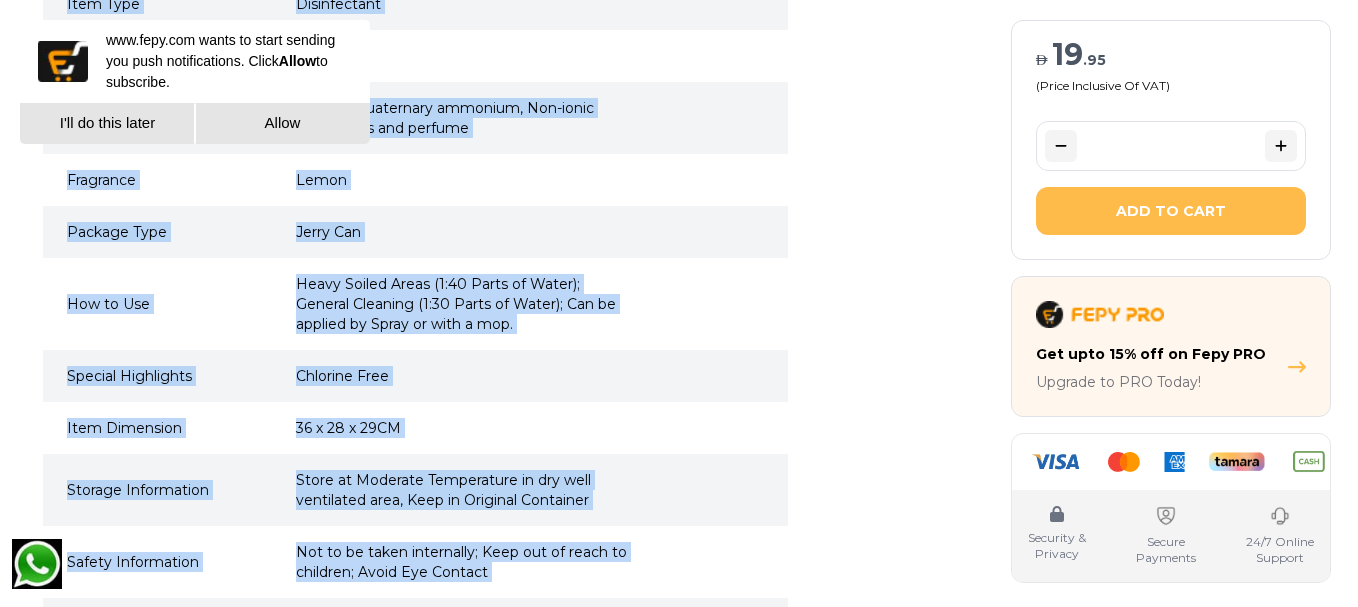 click on "How to Use Heavy Soiled Areas (1:40 Parts of Water); General Cleaning (1:30 Parts of Water); Can be applied by Spray or with a mop." at bounding box center (415, 304) 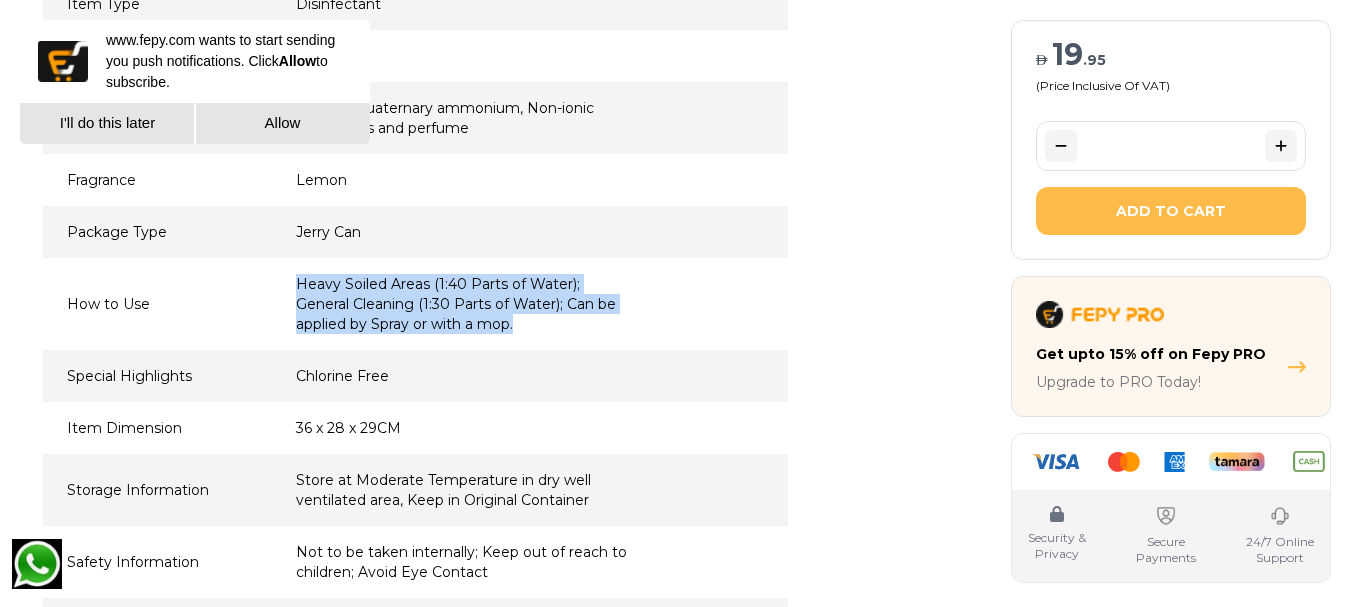 drag, startPoint x: 296, startPoint y: 251, endPoint x: 469, endPoint y: 300, distance: 179.80545 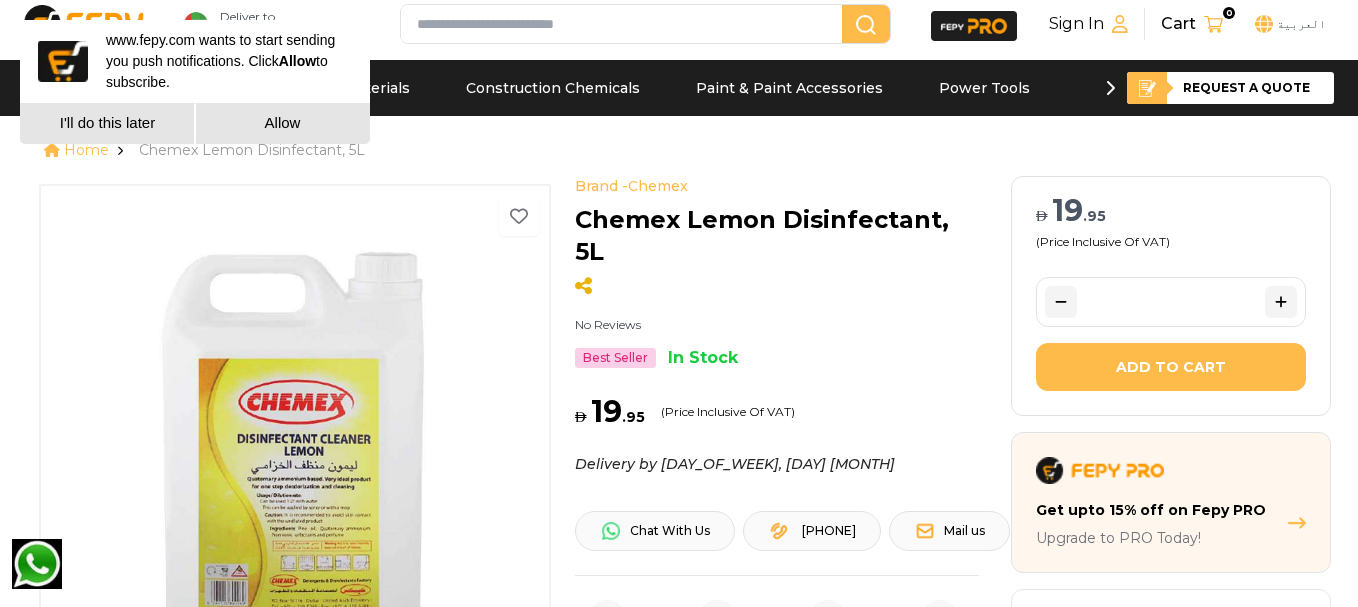 scroll, scrollTop: 0, scrollLeft: 0, axis: both 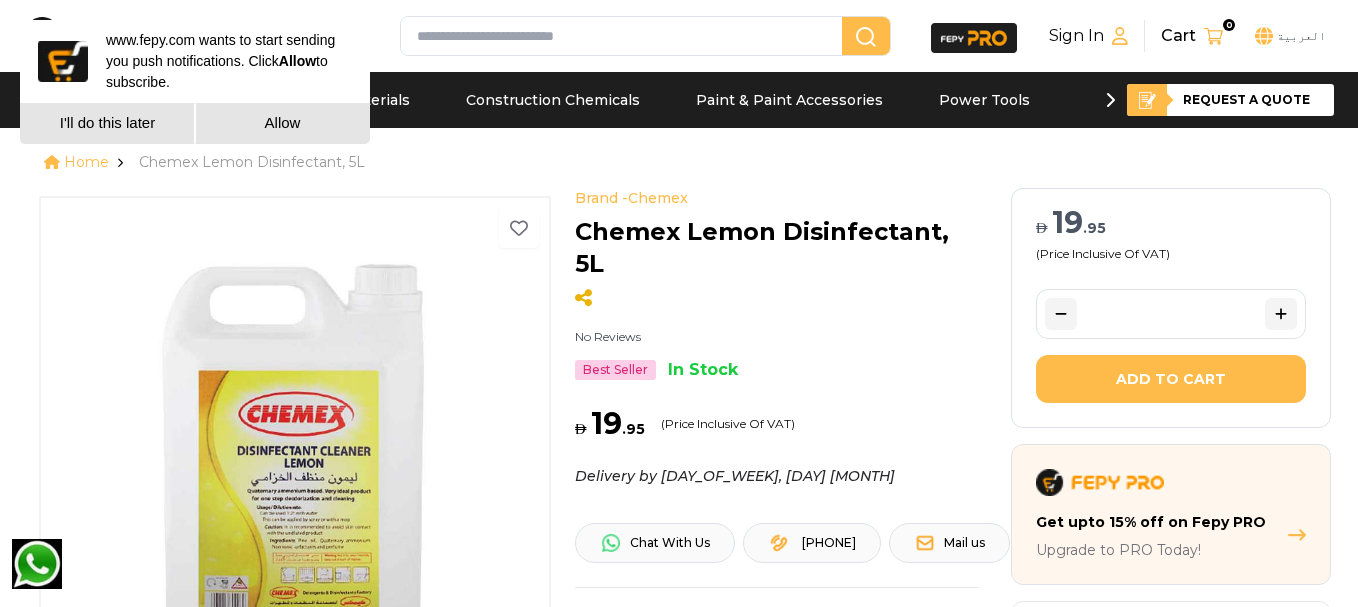 click at bounding box center [625, 36] 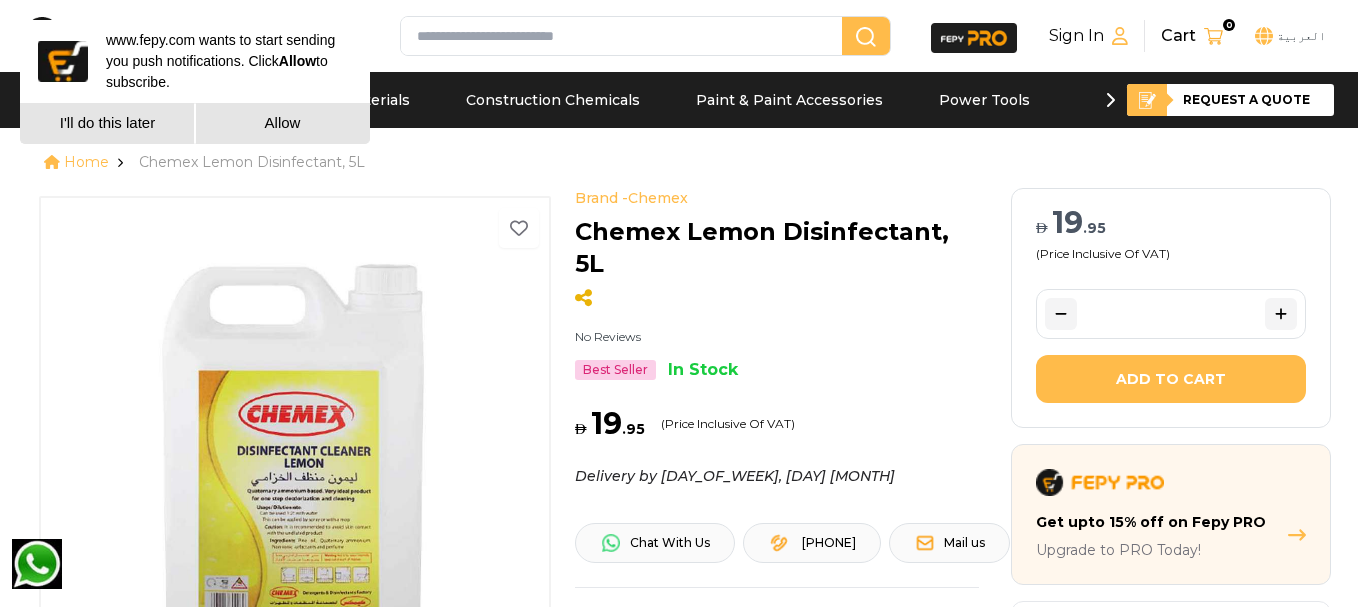 click on "I'll do this later" at bounding box center (107, 123) 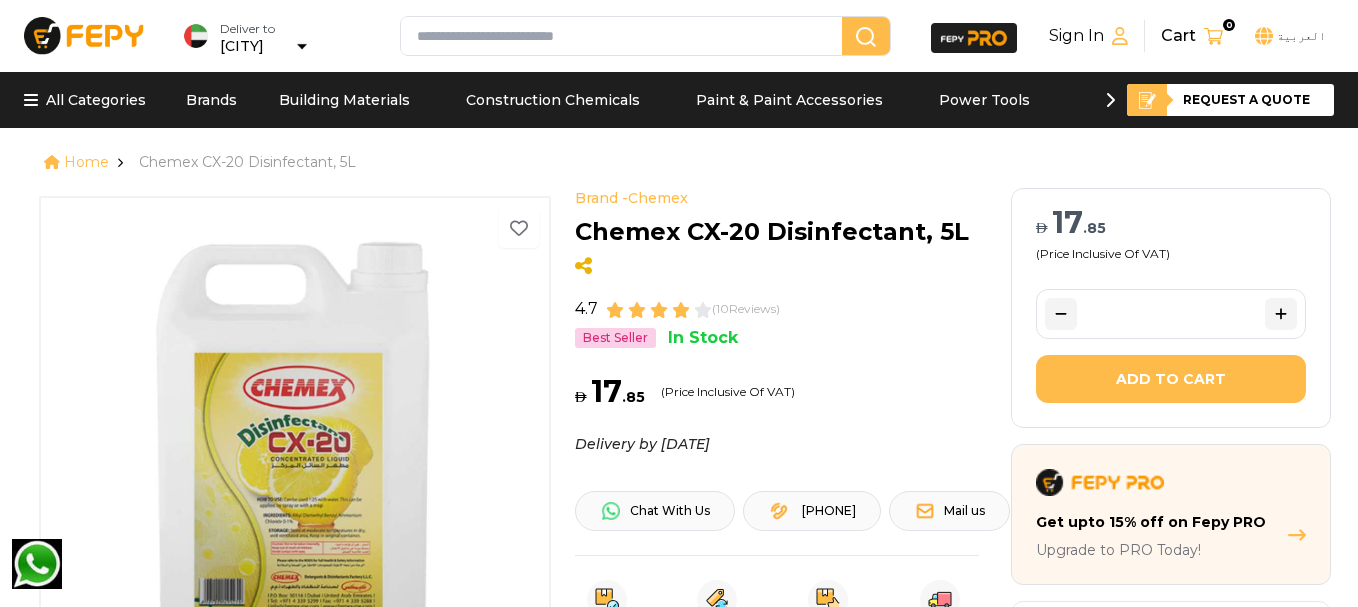 scroll, scrollTop: 0, scrollLeft: 0, axis: both 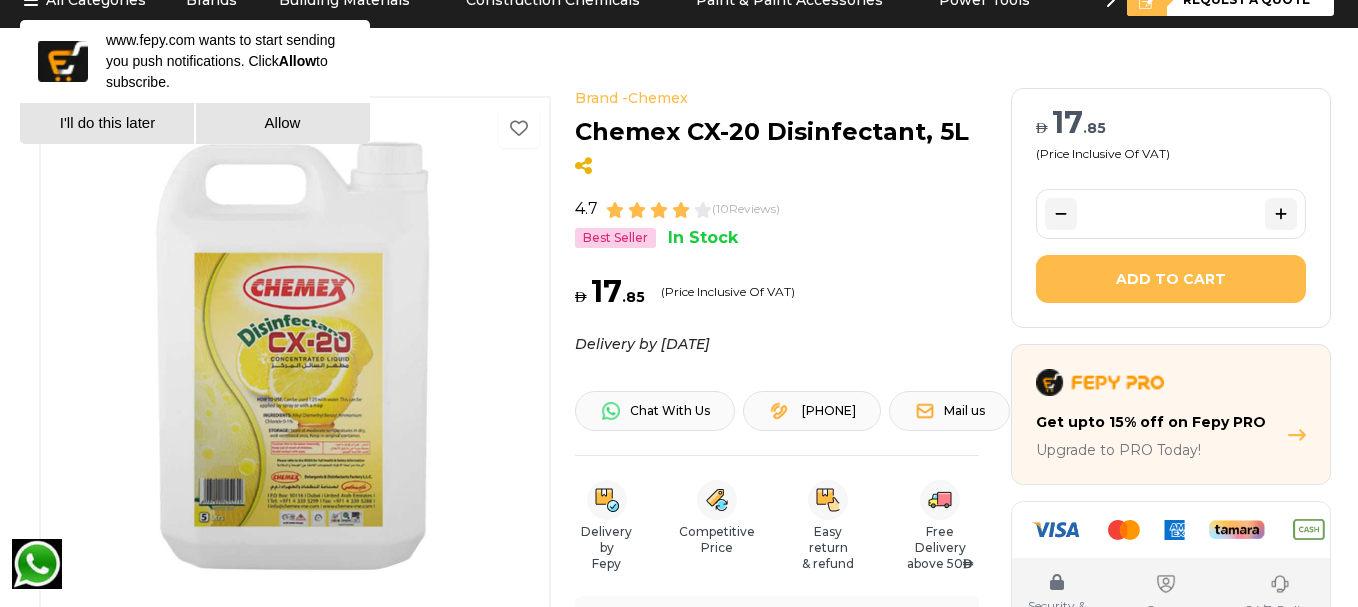 click at bounding box center (294, 355) 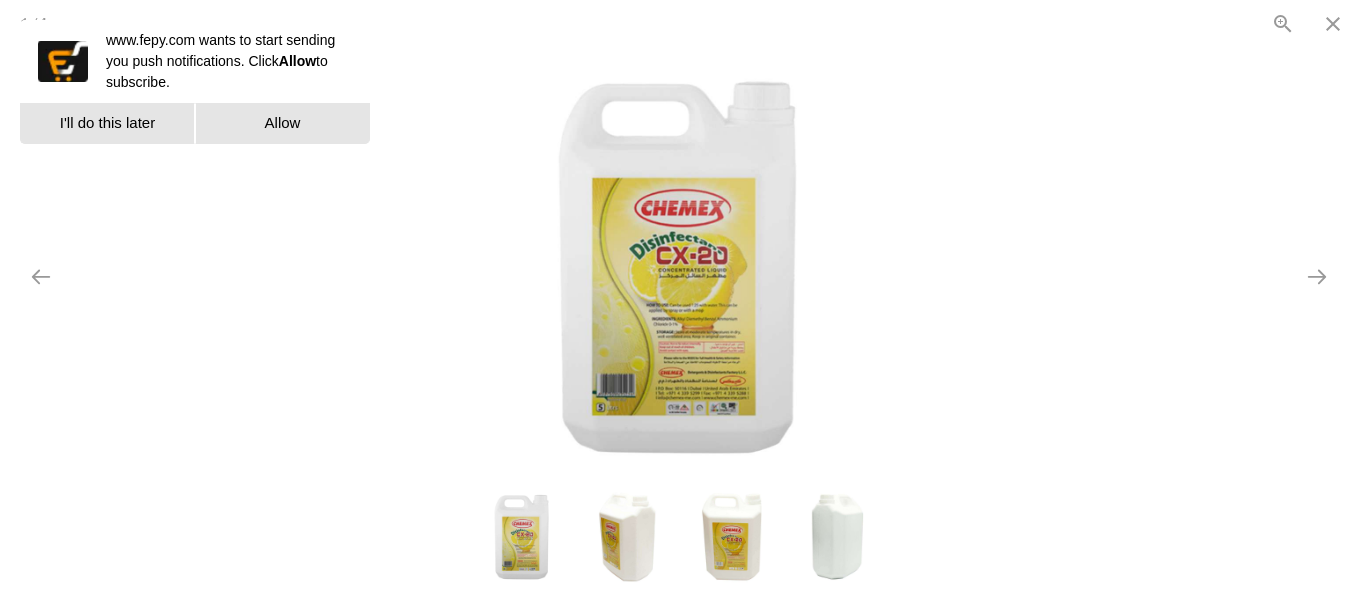 scroll, scrollTop: 0, scrollLeft: 0, axis: both 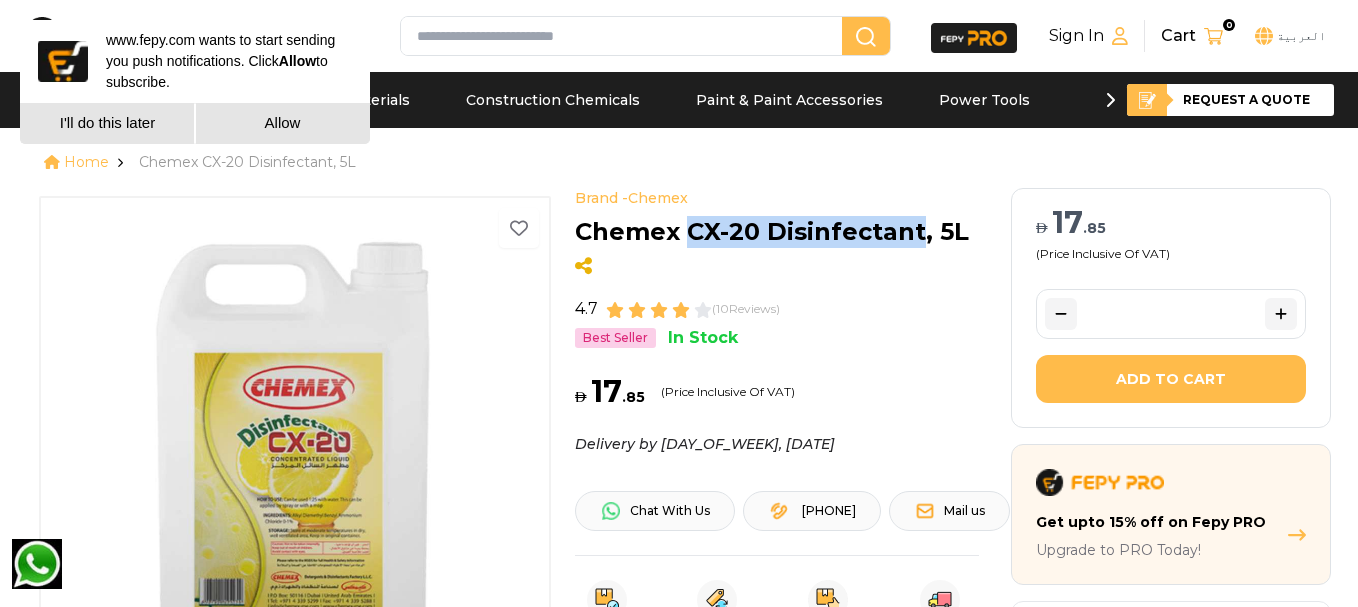 drag, startPoint x: 690, startPoint y: 232, endPoint x: 916, endPoint y: 222, distance: 226.22113 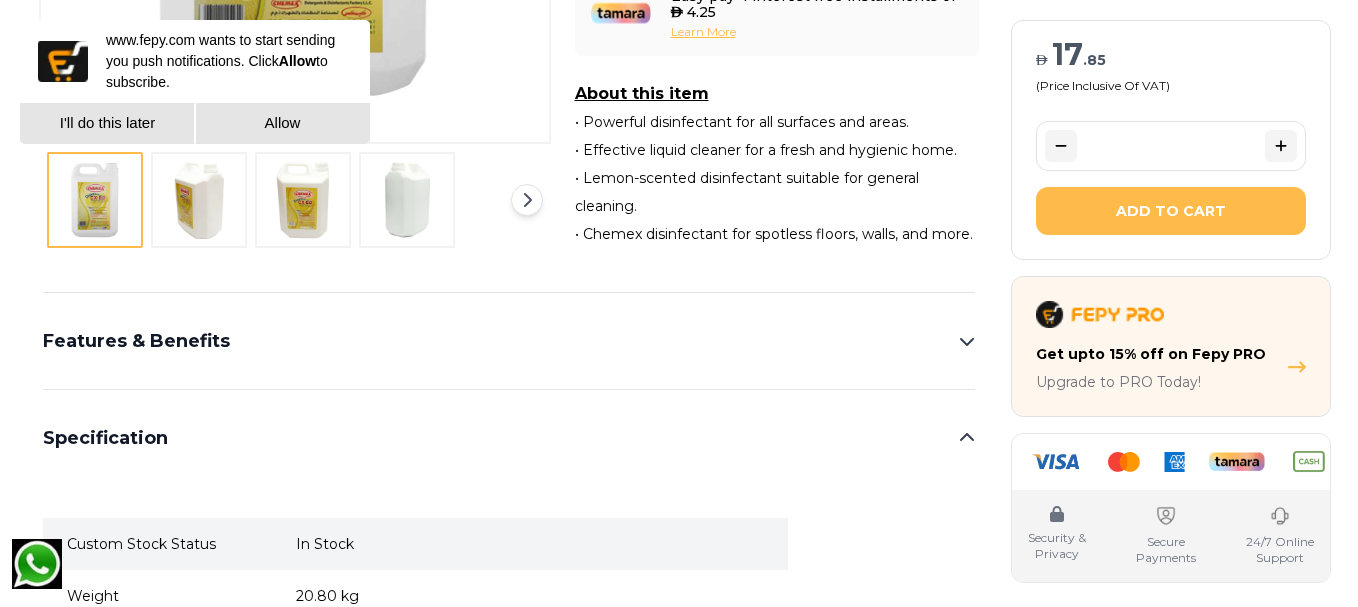 scroll, scrollTop: 700, scrollLeft: 0, axis: vertical 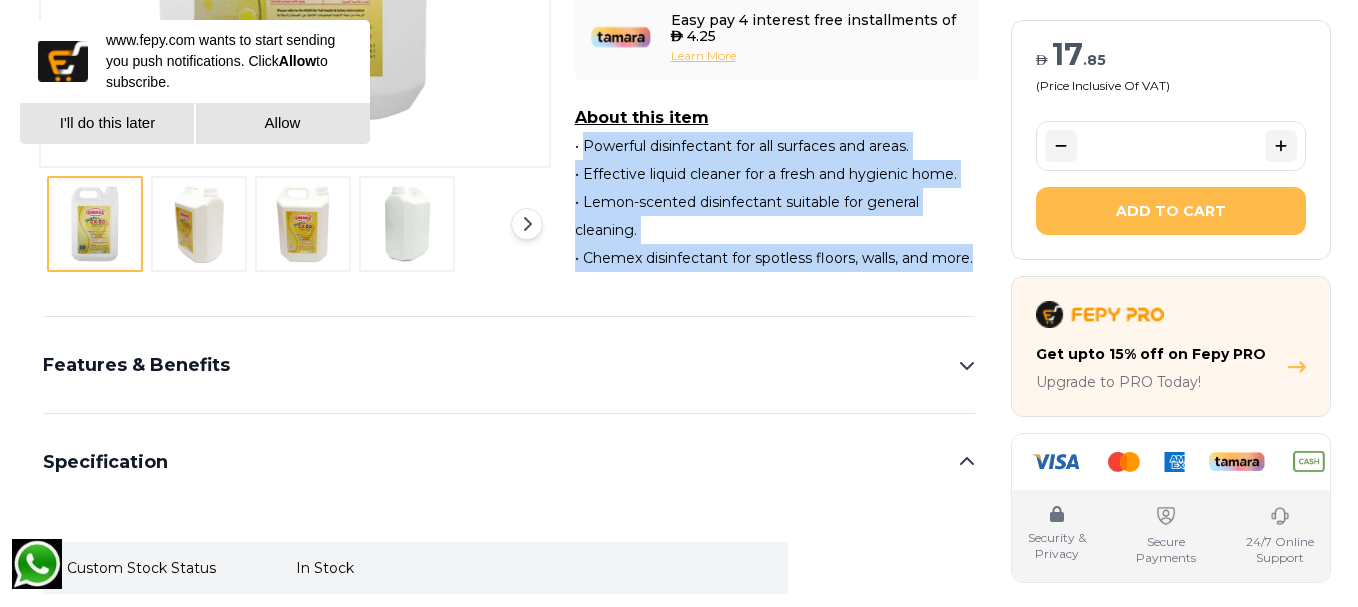 drag, startPoint x: 582, startPoint y: 139, endPoint x: 974, endPoint y: 255, distance: 408.80313 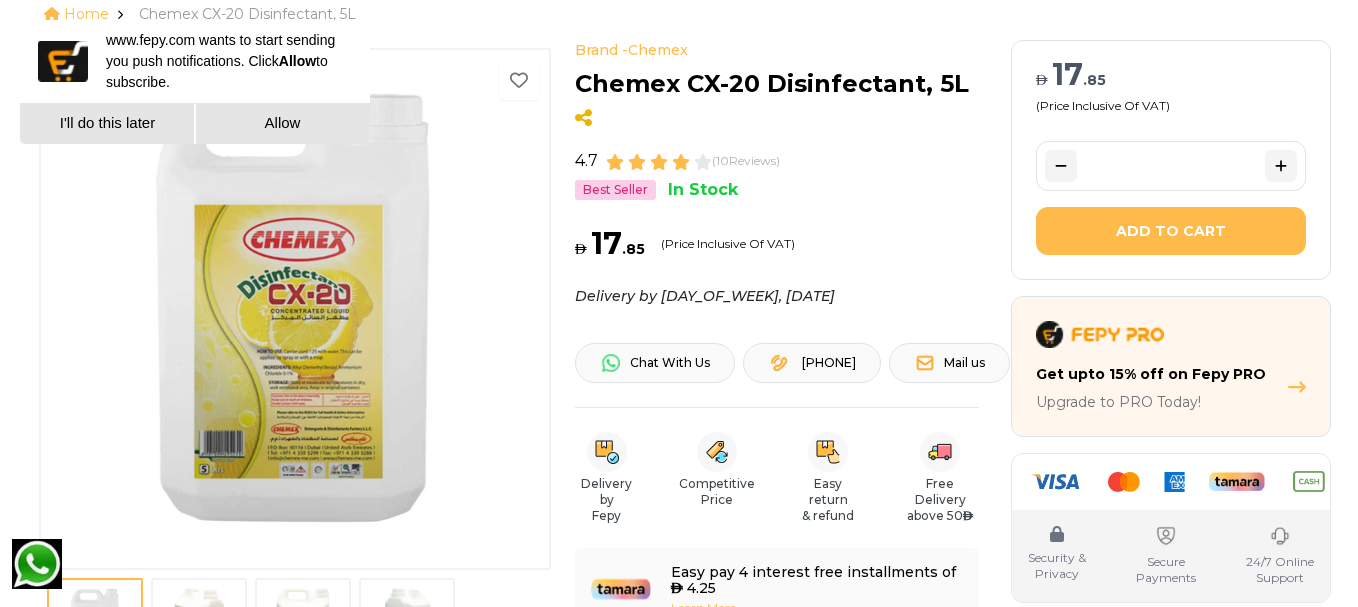 scroll, scrollTop: 100, scrollLeft: 0, axis: vertical 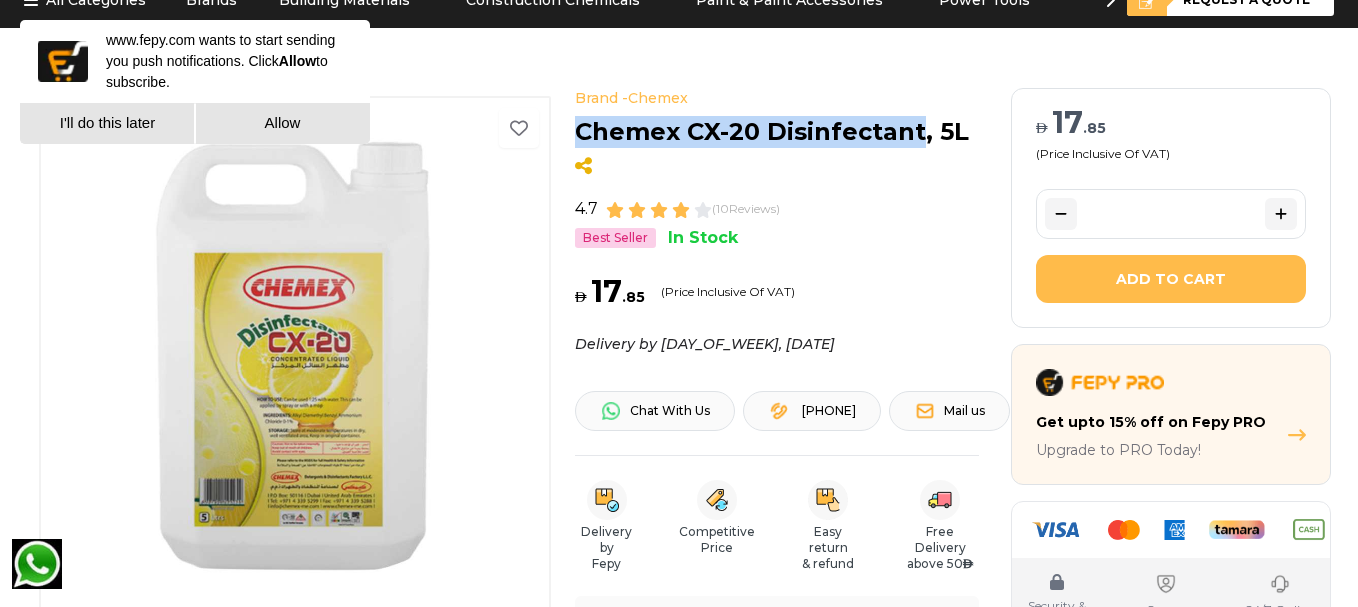 drag, startPoint x: 576, startPoint y: 133, endPoint x: 922, endPoint y: 129, distance: 346.02313 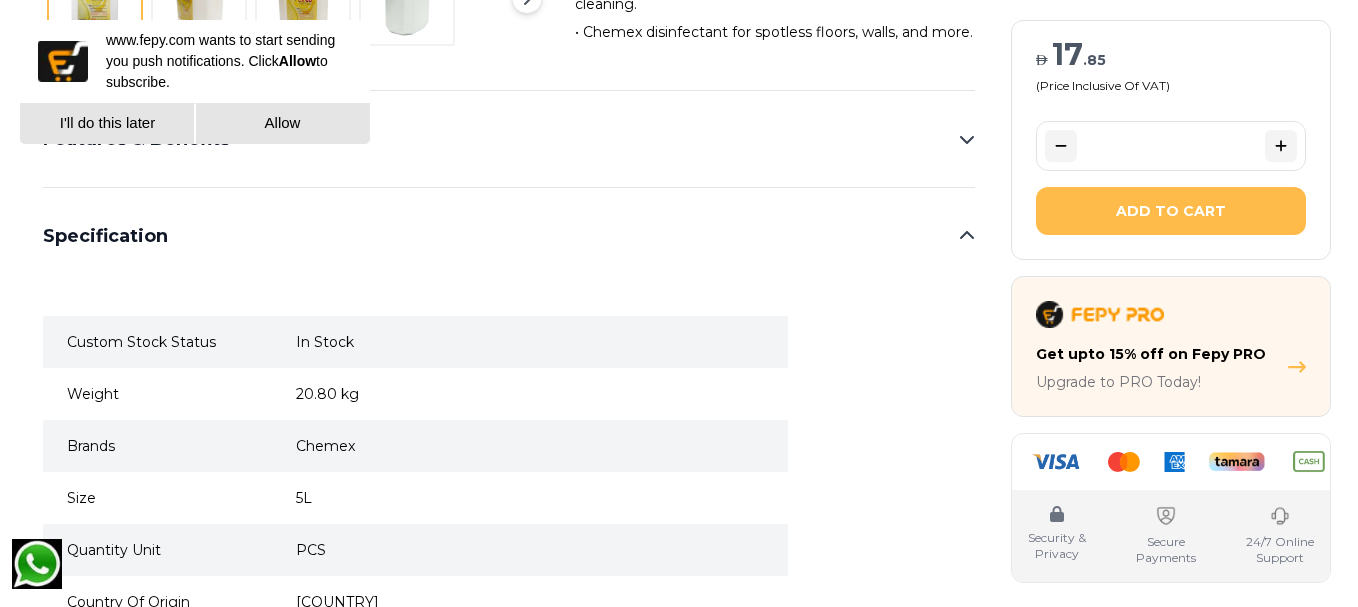 scroll, scrollTop: 900, scrollLeft: 0, axis: vertical 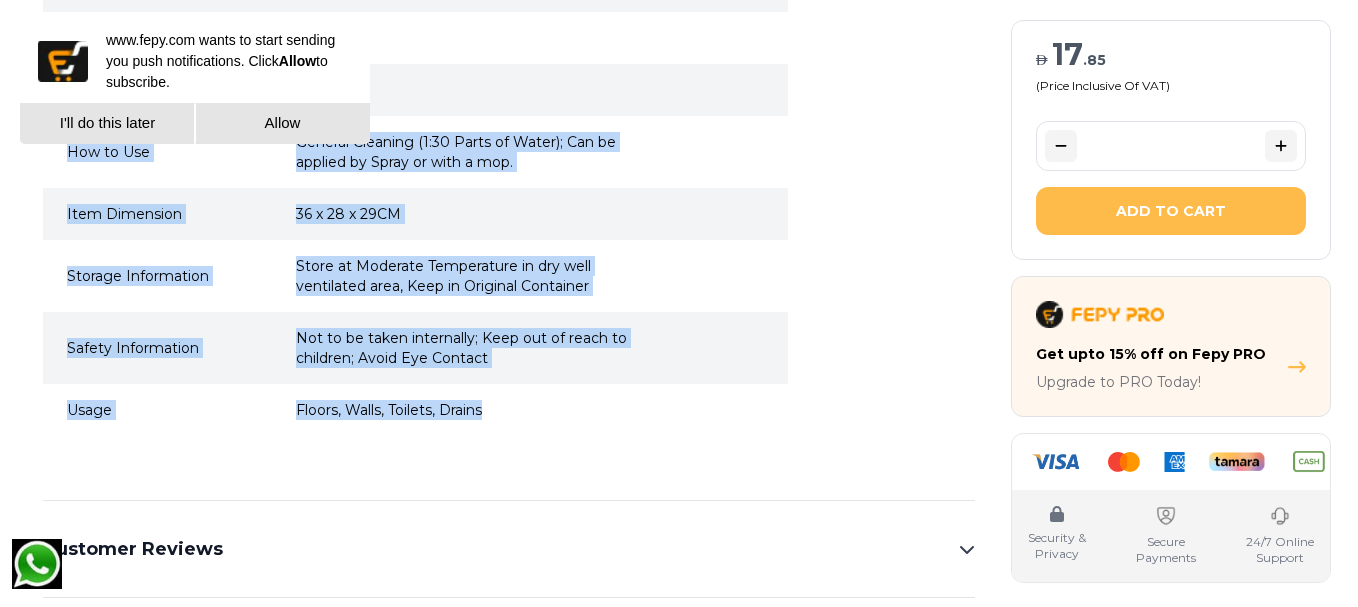 drag, startPoint x: 73, startPoint y: 417, endPoint x: 499, endPoint y: 435, distance: 426.38013 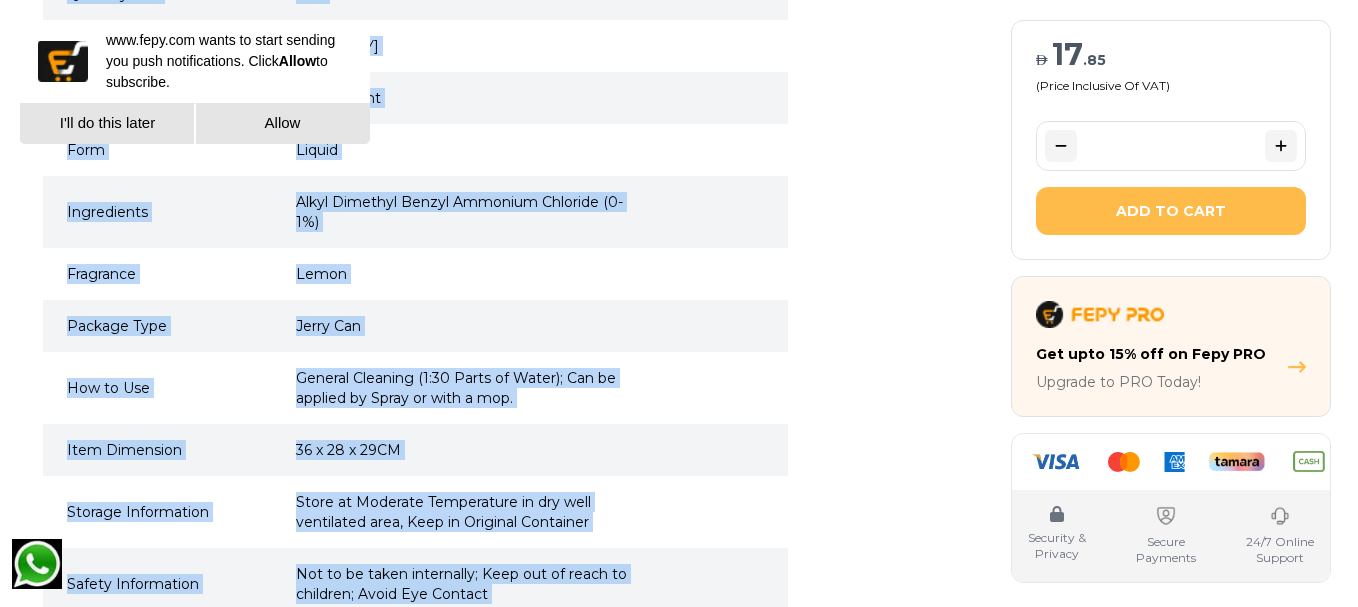 scroll, scrollTop: 1518, scrollLeft: 0, axis: vertical 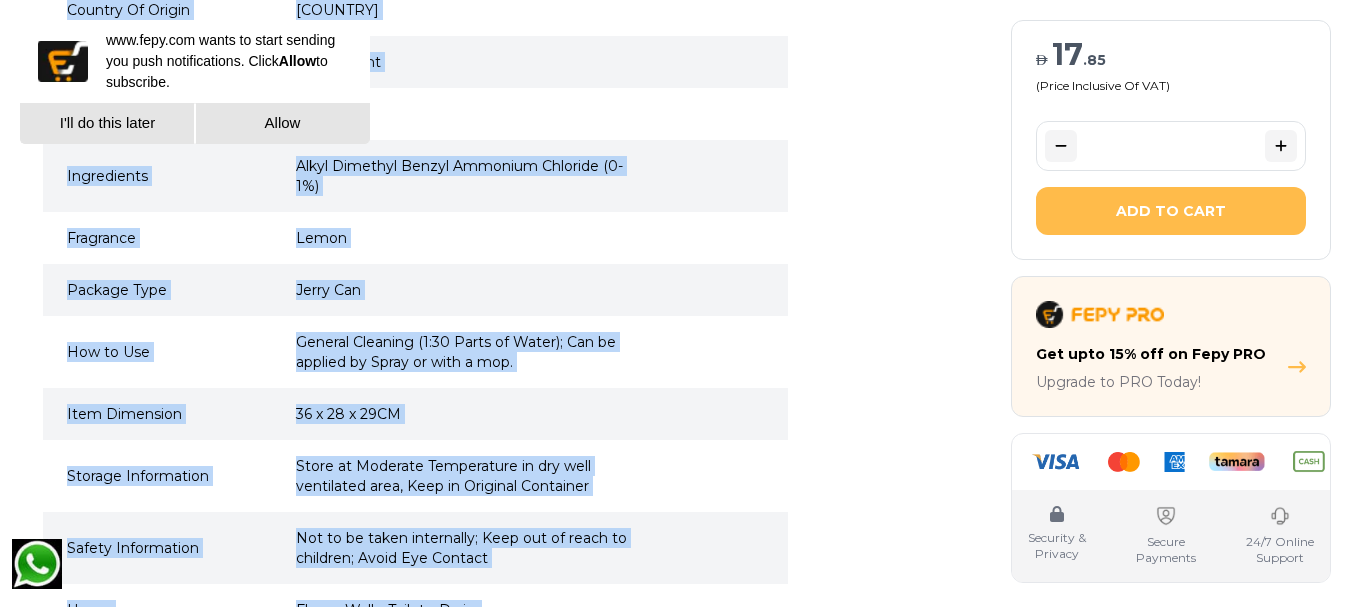 click on "Package Type Jerry Can" at bounding box center [415, 290] 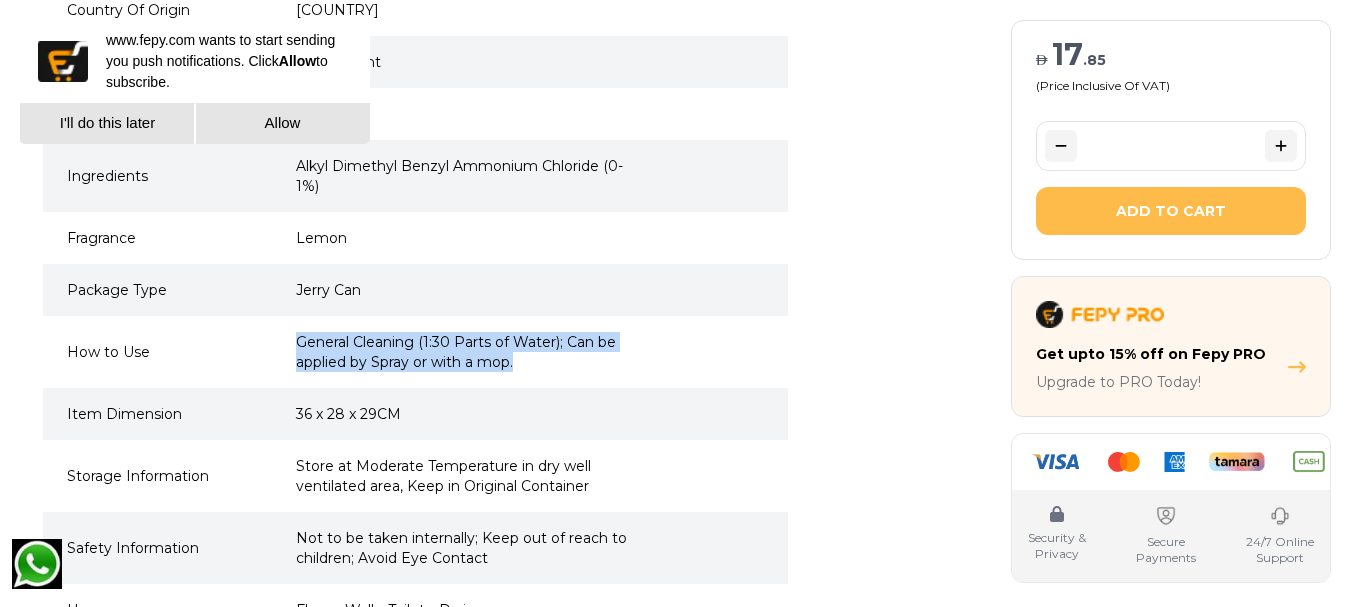drag, startPoint x: 297, startPoint y: 340, endPoint x: 541, endPoint y: 370, distance: 245.83734 